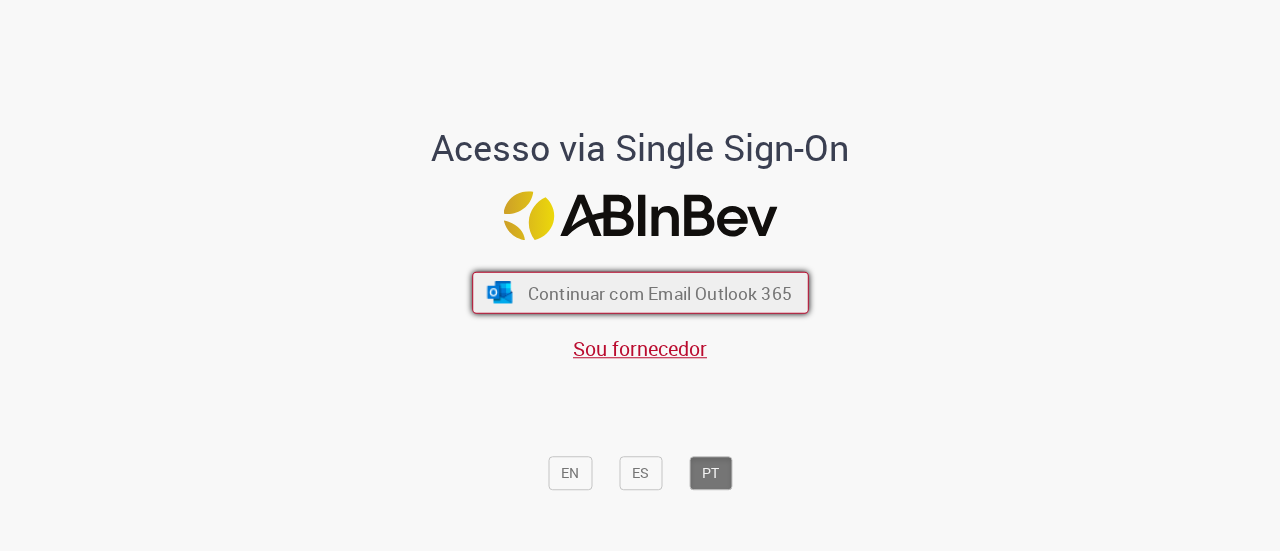 scroll, scrollTop: 0, scrollLeft: 0, axis: both 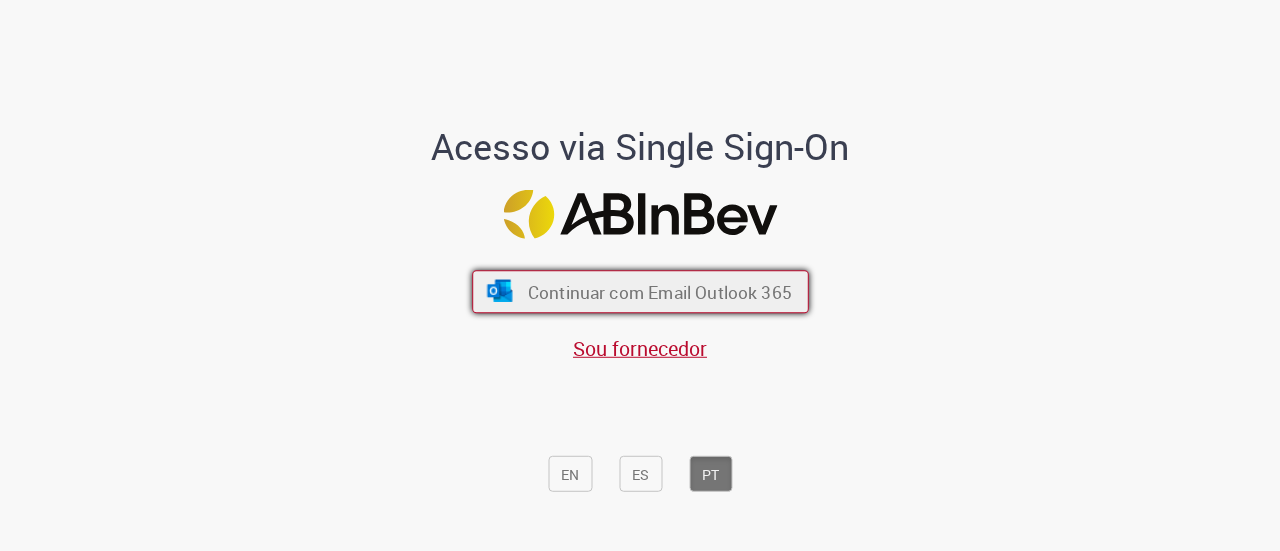 click on "Continuar com Email Outlook 365" at bounding box center [640, 292] 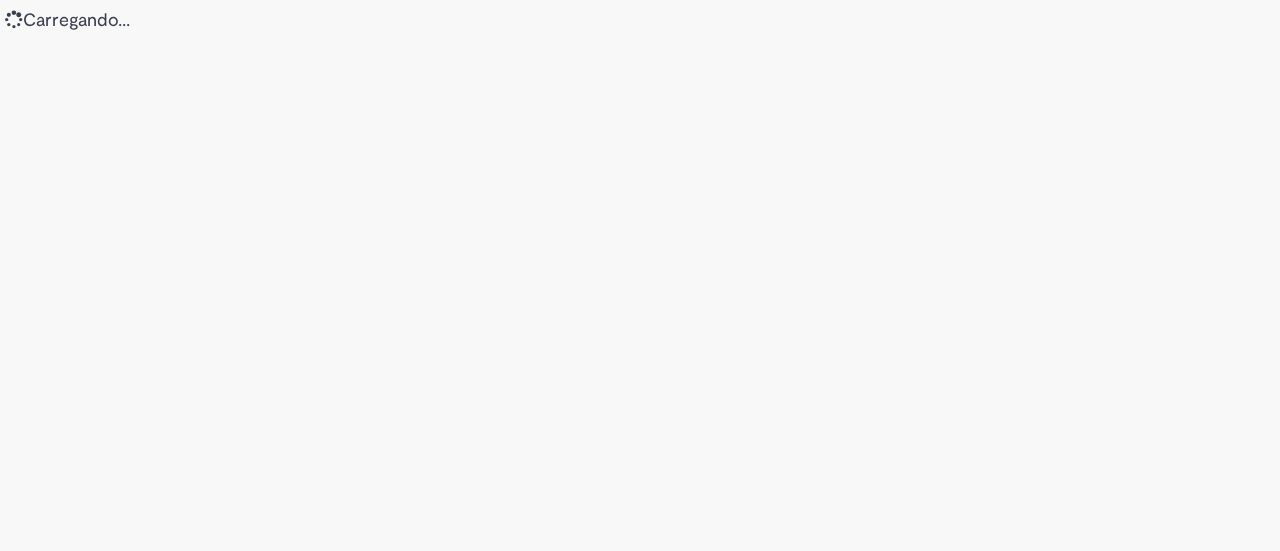 scroll, scrollTop: 0, scrollLeft: 0, axis: both 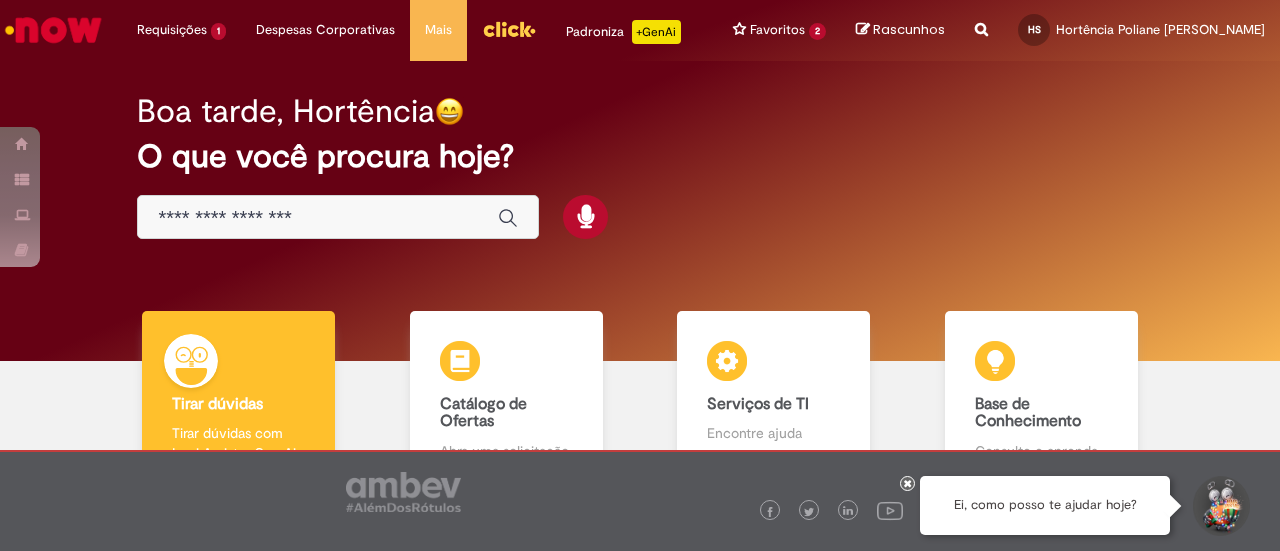 click on "Relatar problema
Artigos
Não encontrei base de conhecimento
Catálogo
Não foram encontradas ofertas
Comunidade
Nenhum resultado encontrado na comunidade" at bounding box center (981, 30) 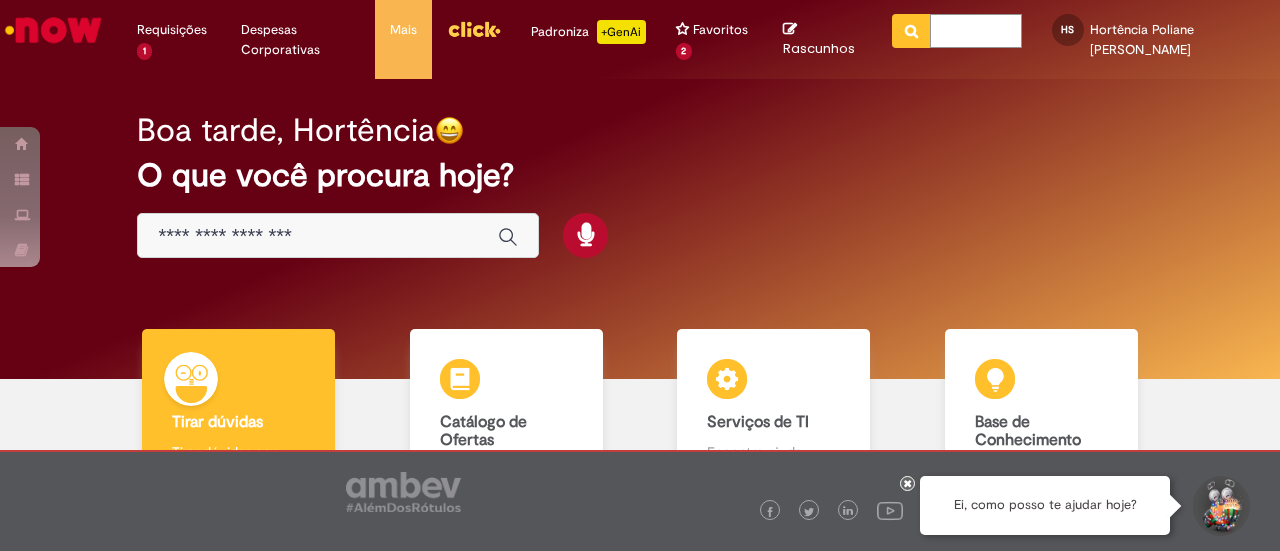 click at bounding box center (976, 31) 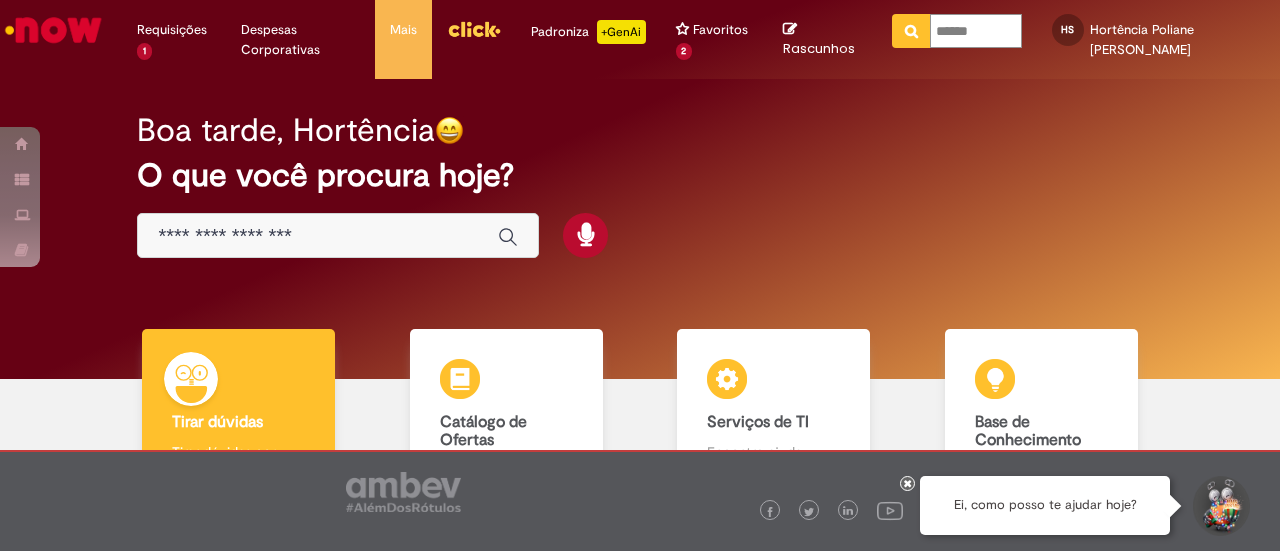 type on "*******" 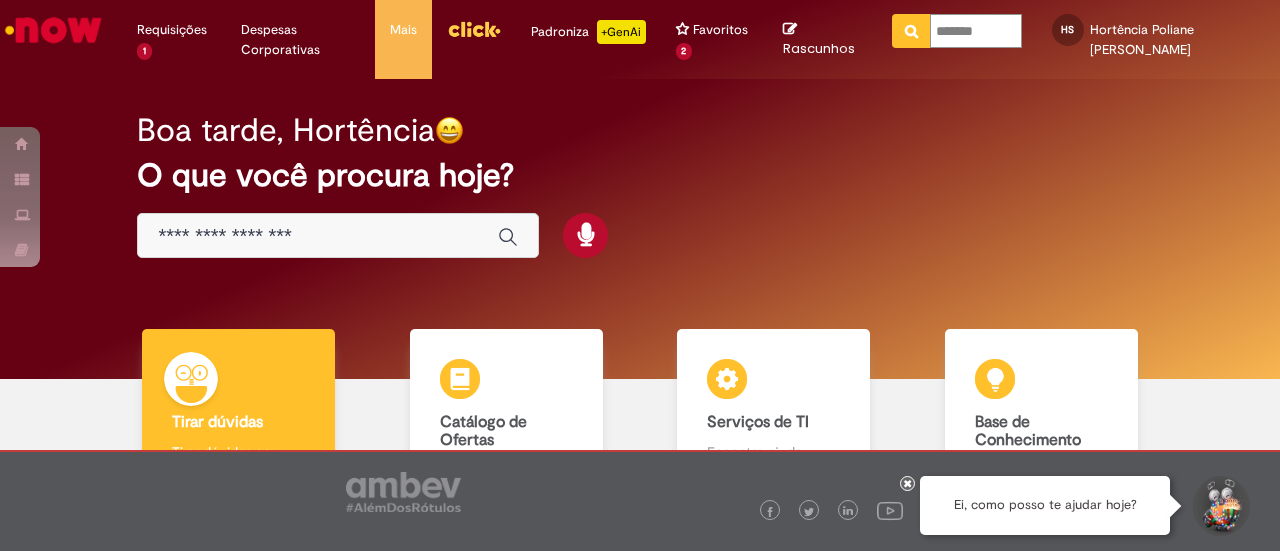 click at bounding box center (911, 31) 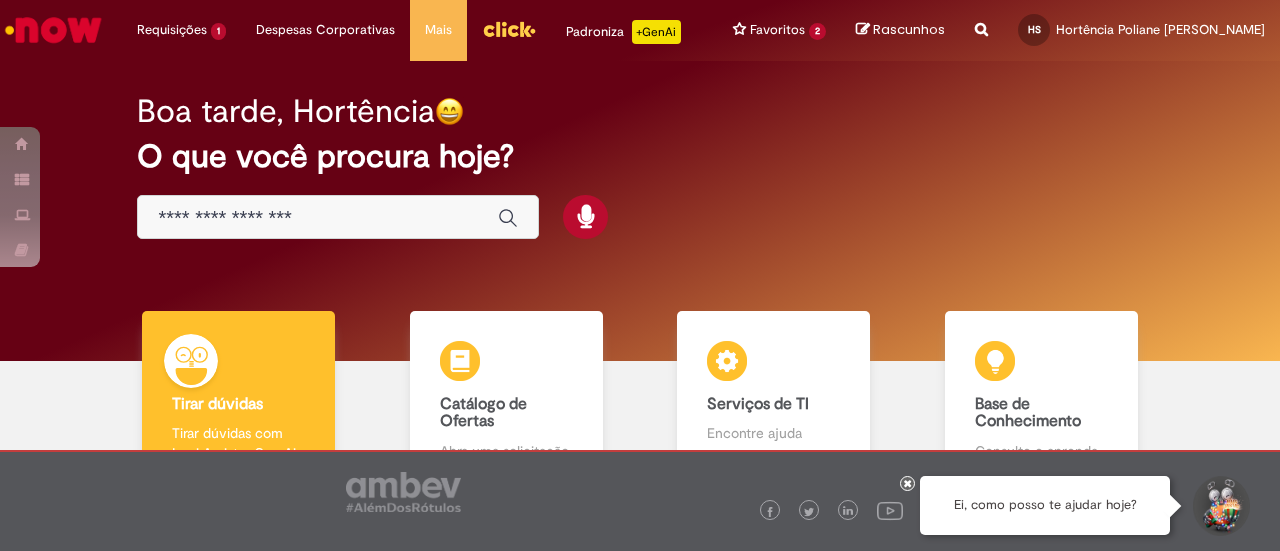 type on "*******" 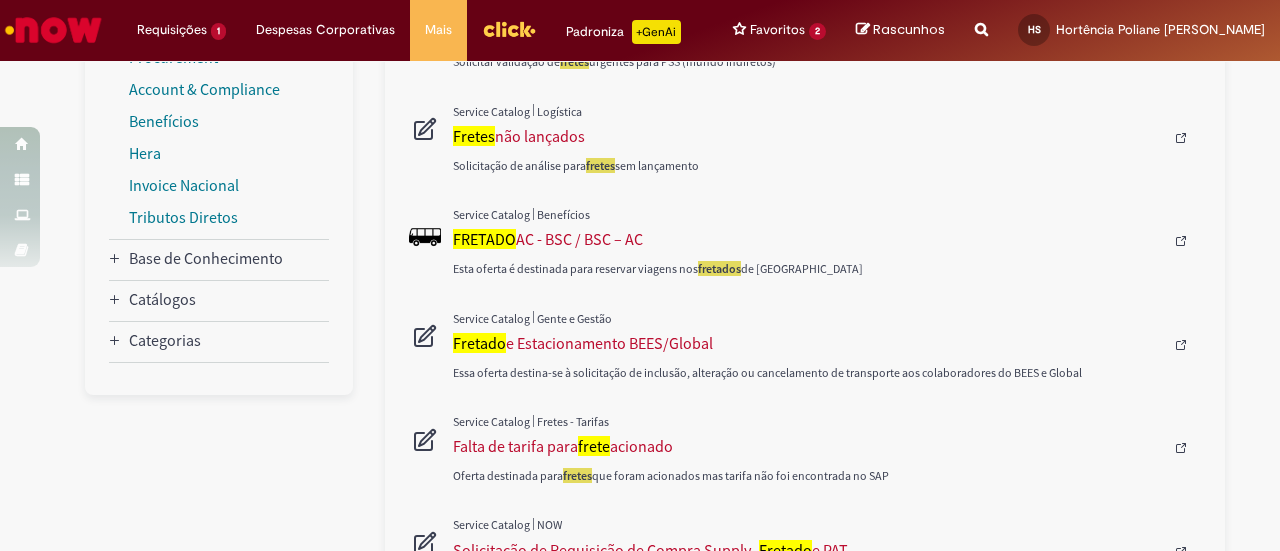scroll, scrollTop: 361, scrollLeft: 0, axis: vertical 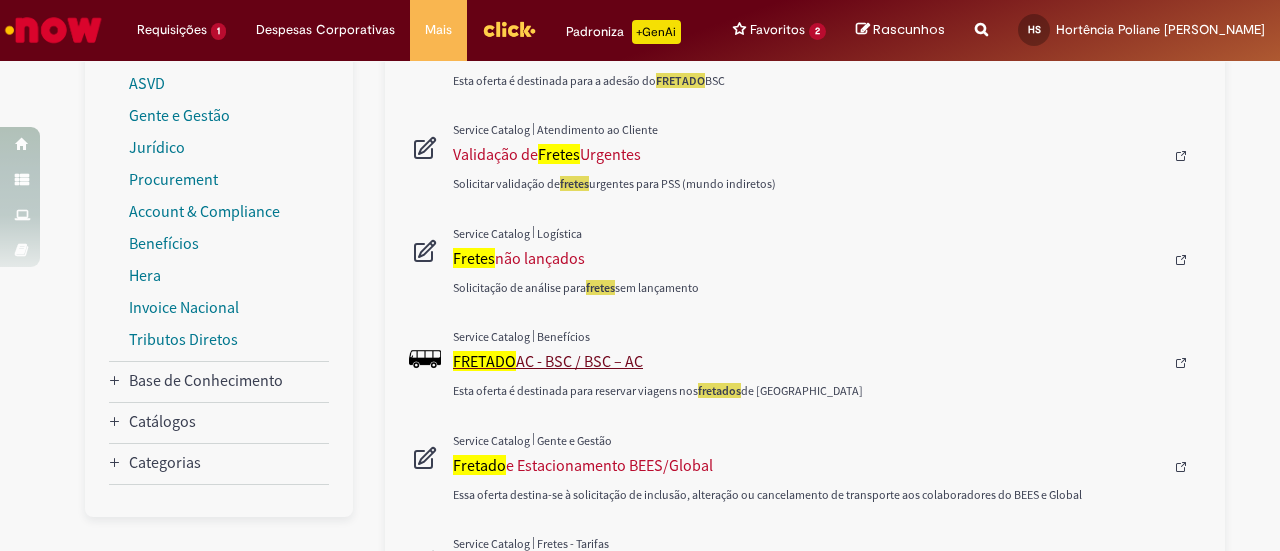click on "FRETADO  AC - BSC / BSC – AC" at bounding box center [808, 361] 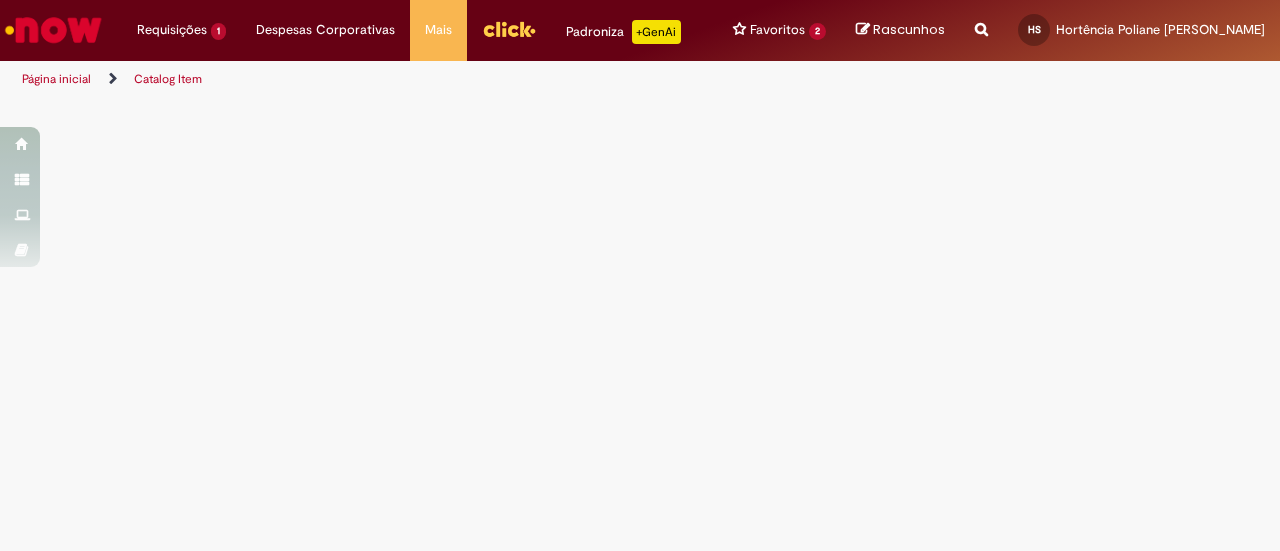 scroll, scrollTop: 0, scrollLeft: 0, axis: both 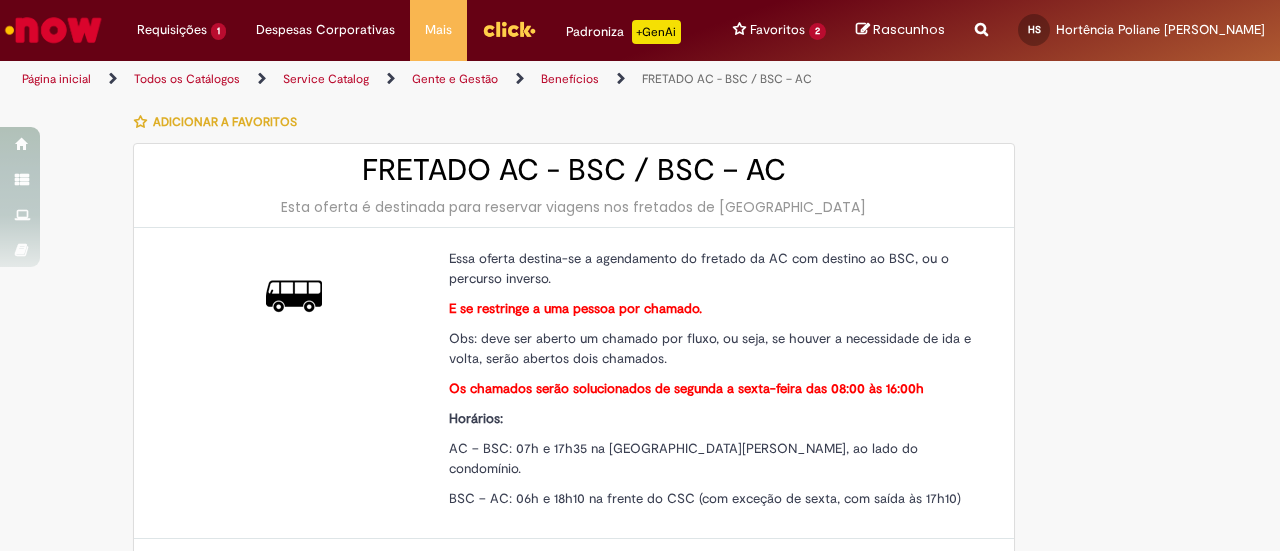 type on "********" 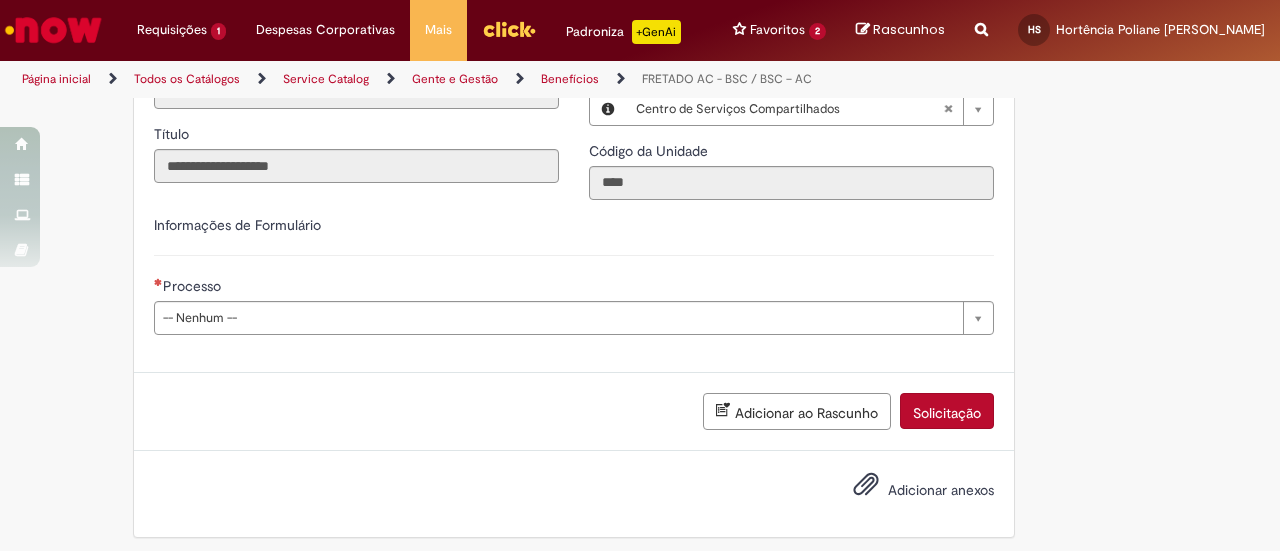 scroll, scrollTop: 658, scrollLeft: 0, axis: vertical 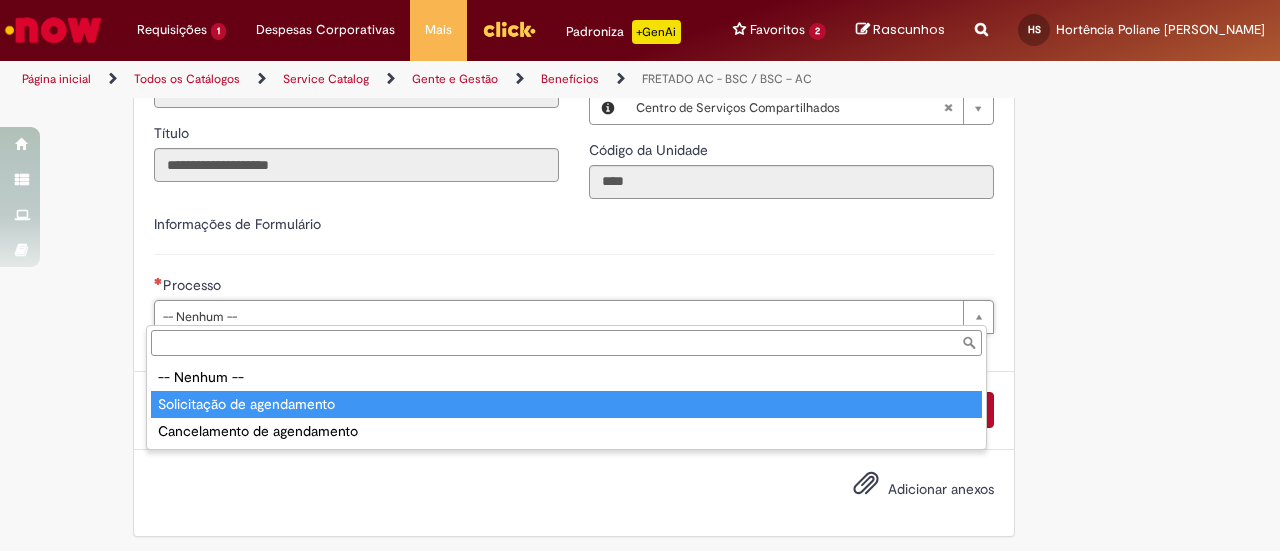 type on "**********" 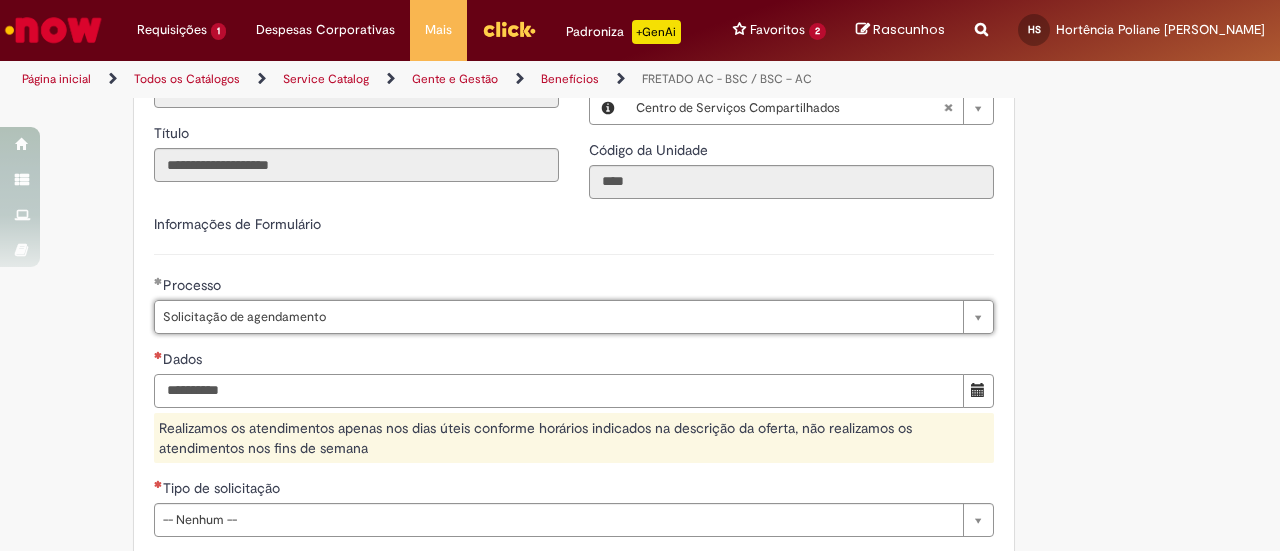 click on "Dados" at bounding box center (559, 391) 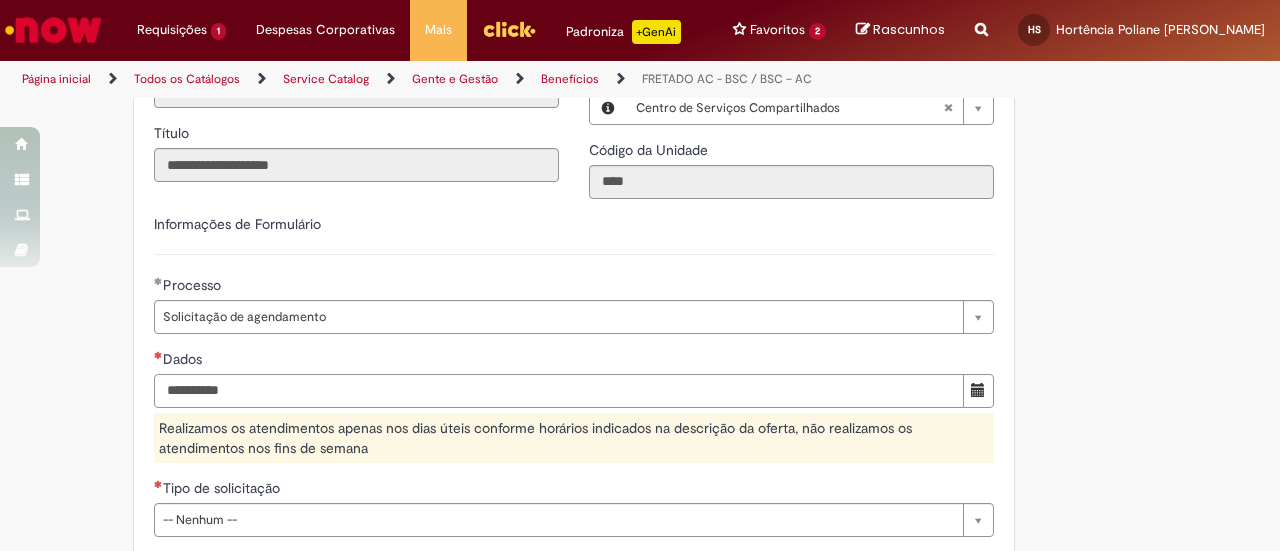click on "Dados" at bounding box center (559, 391) 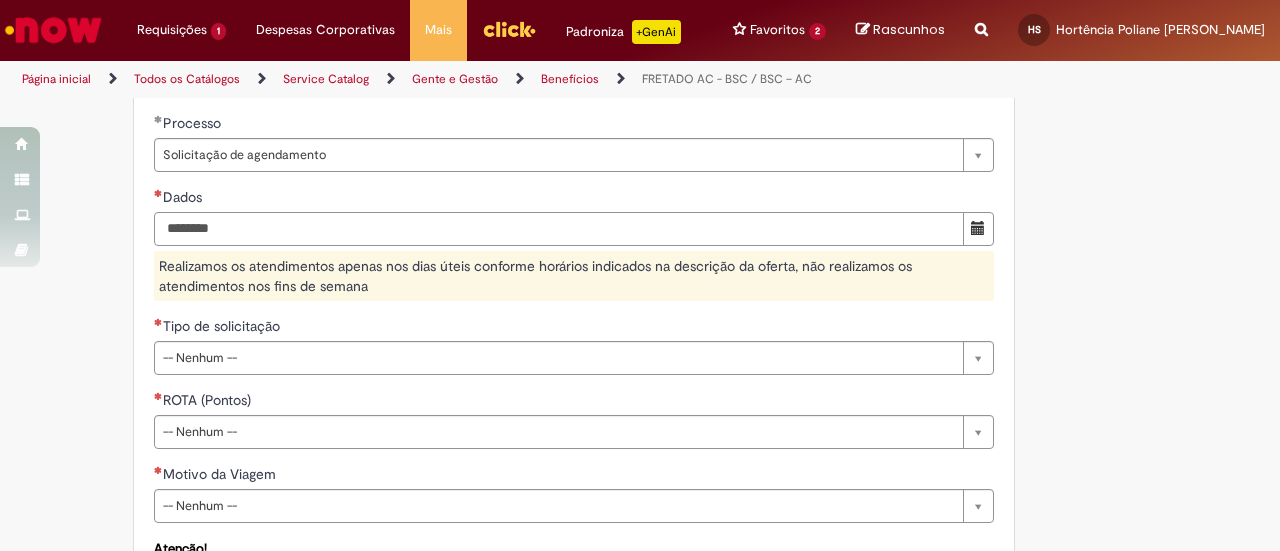scroll, scrollTop: 822, scrollLeft: 0, axis: vertical 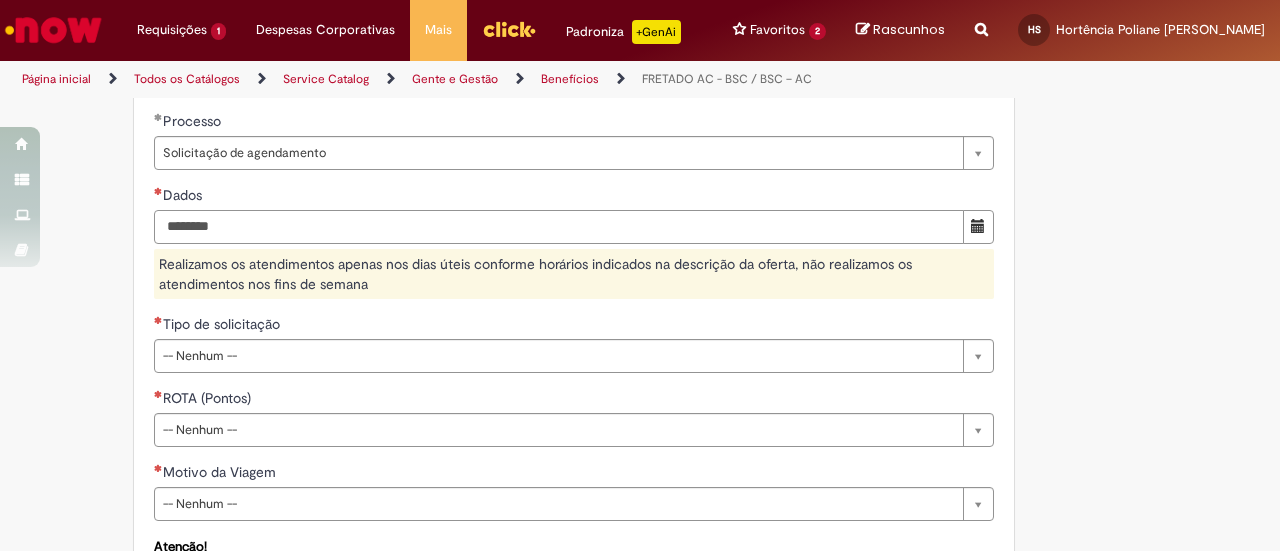 type on "********" 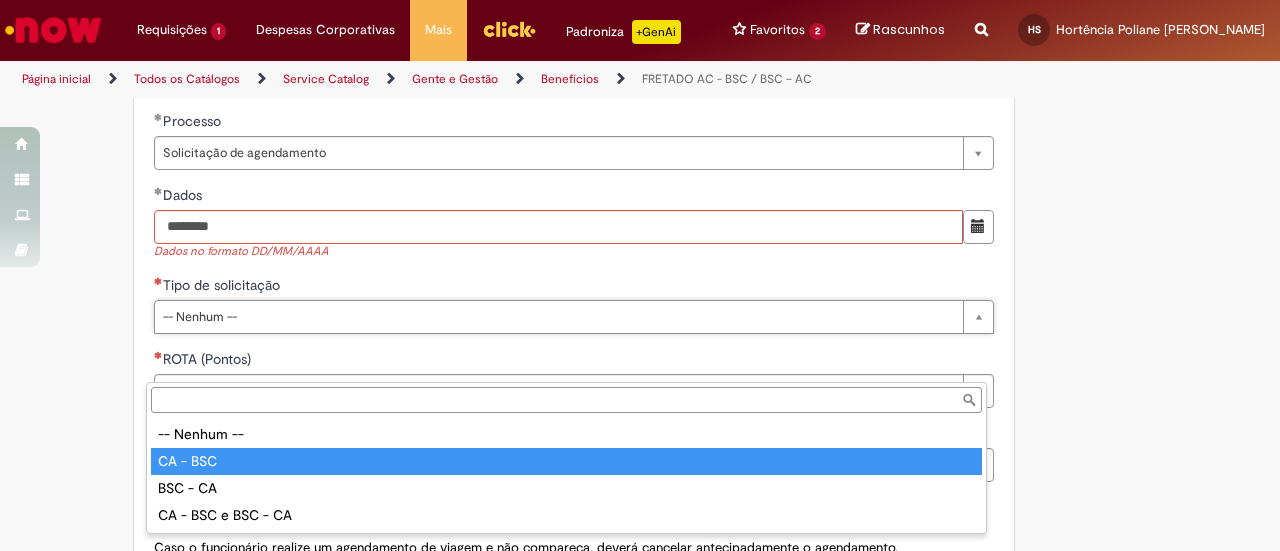 type on "********" 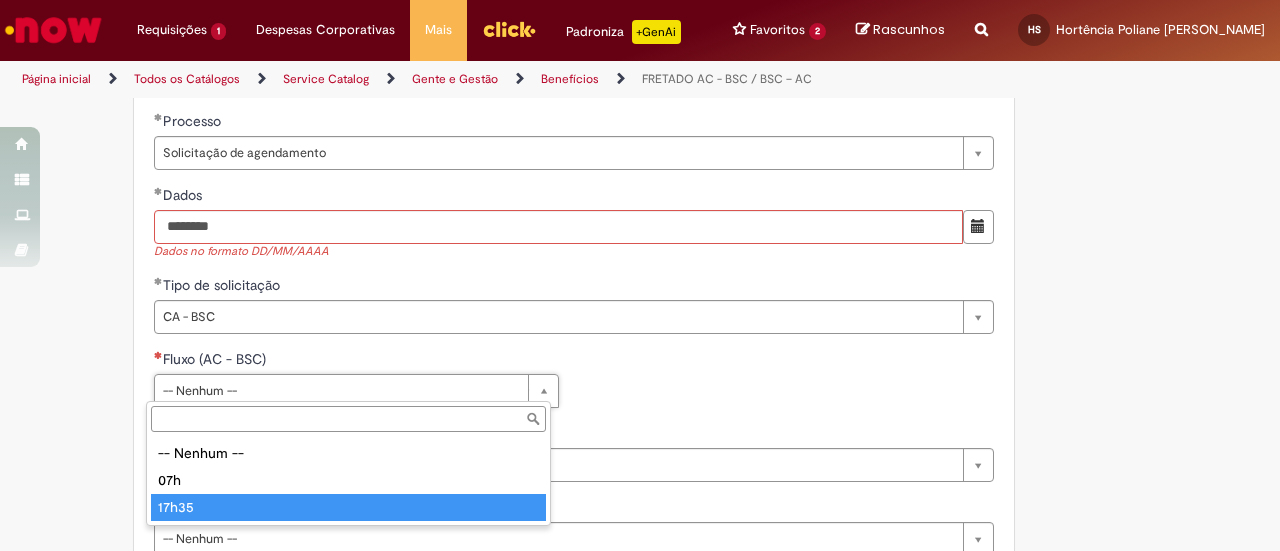 type on "*****" 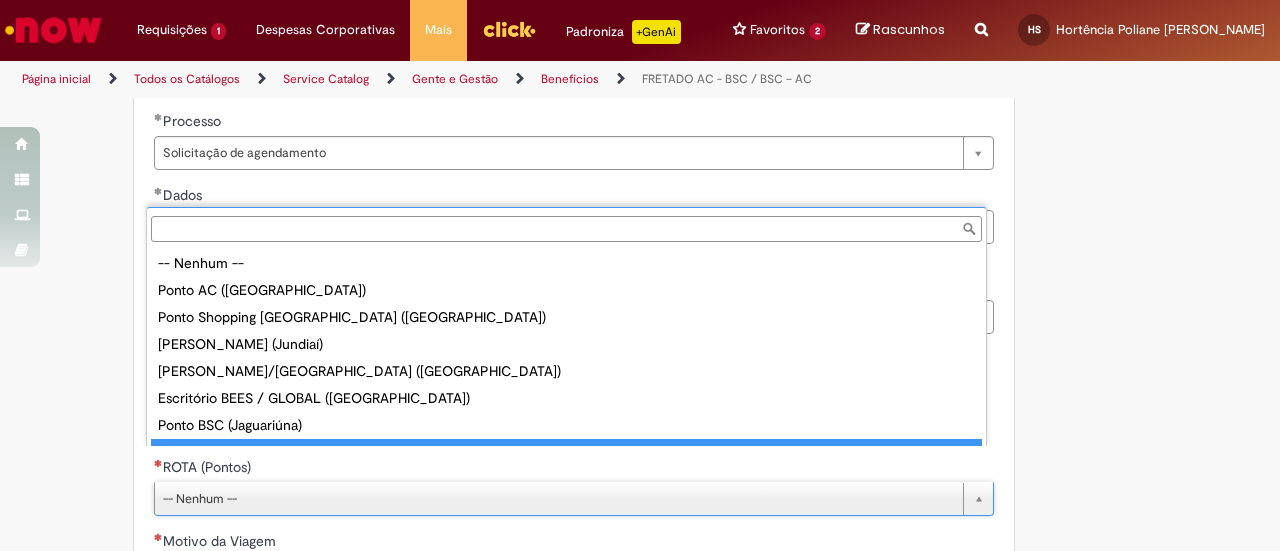 scroll, scrollTop: 16, scrollLeft: 0, axis: vertical 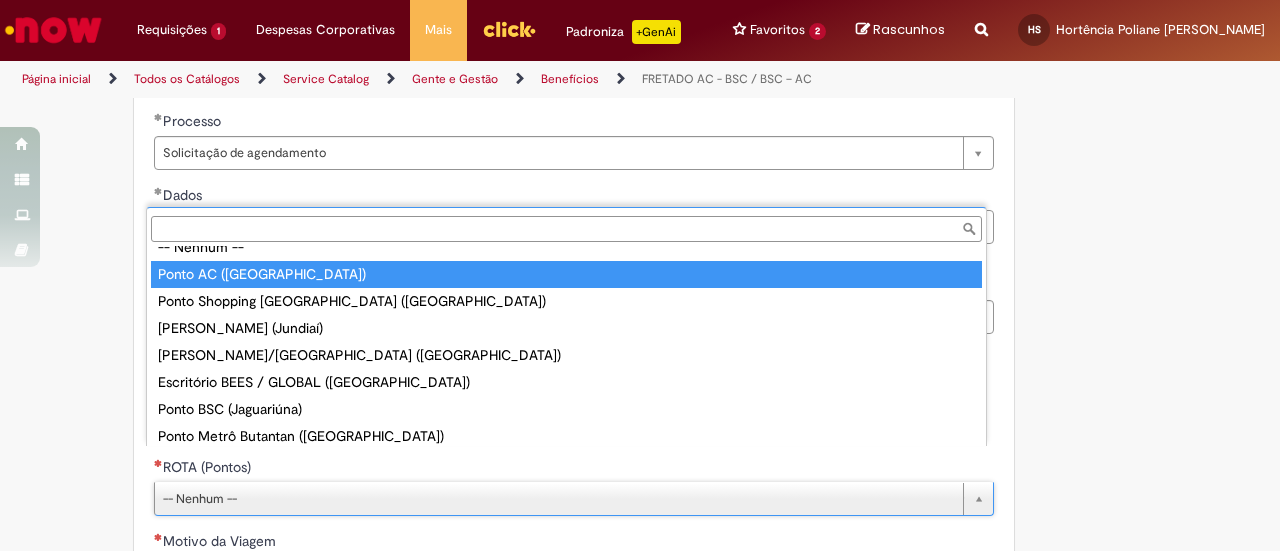type on "**********" 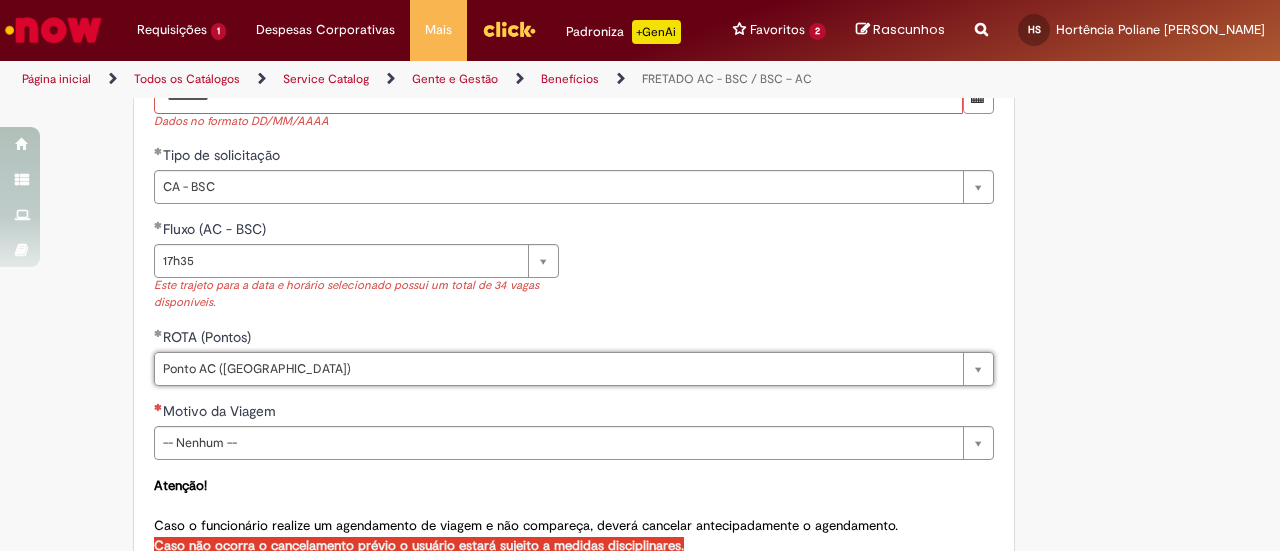 scroll, scrollTop: 956, scrollLeft: 0, axis: vertical 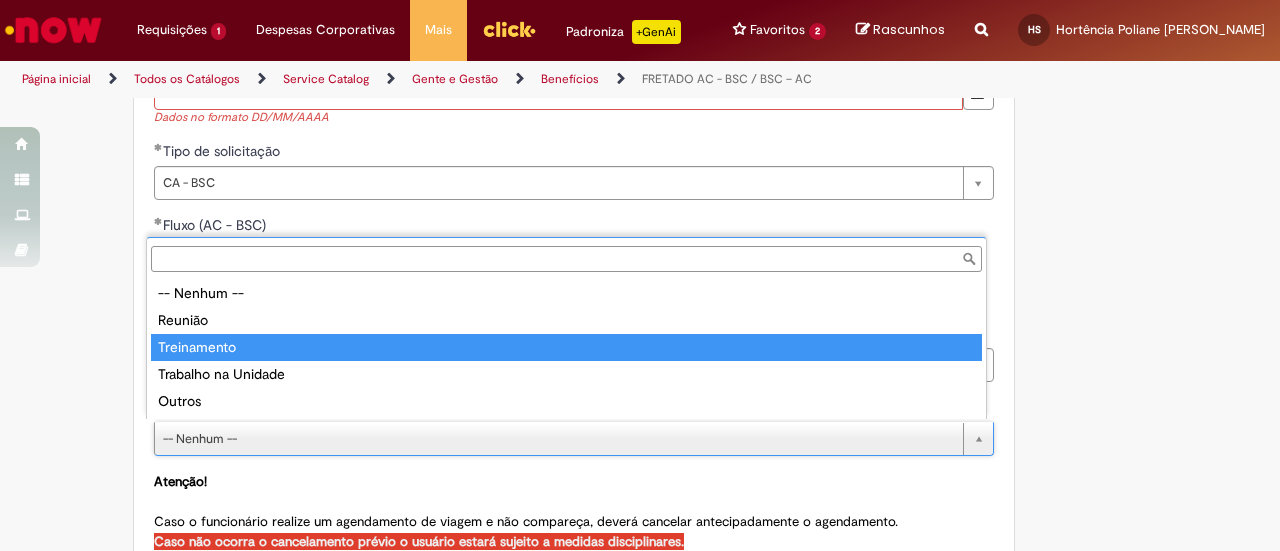 type on "**********" 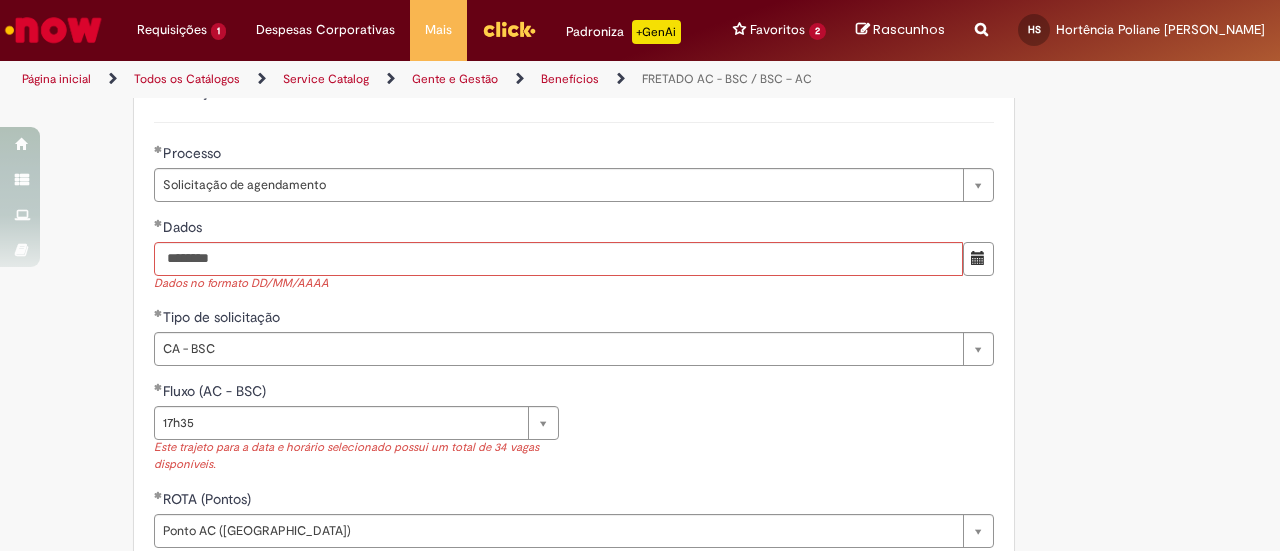 scroll, scrollTop: 782, scrollLeft: 0, axis: vertical 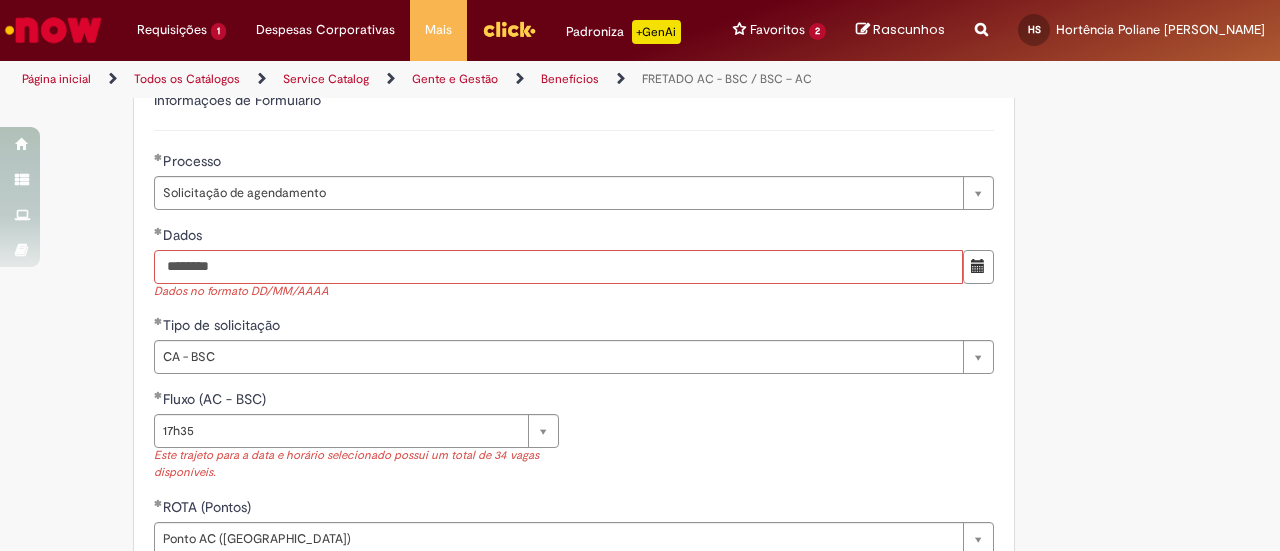 click on "********" at bounding box center (558, 267) 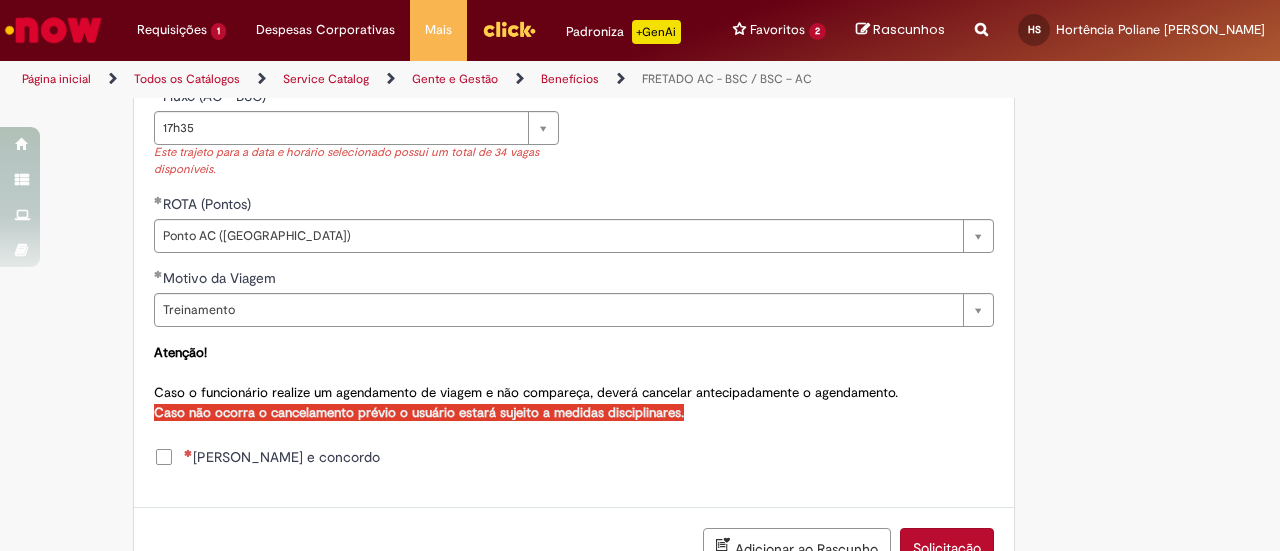 scroll, scrollTop: 1221, scrollLeft: 0, axis: vertical 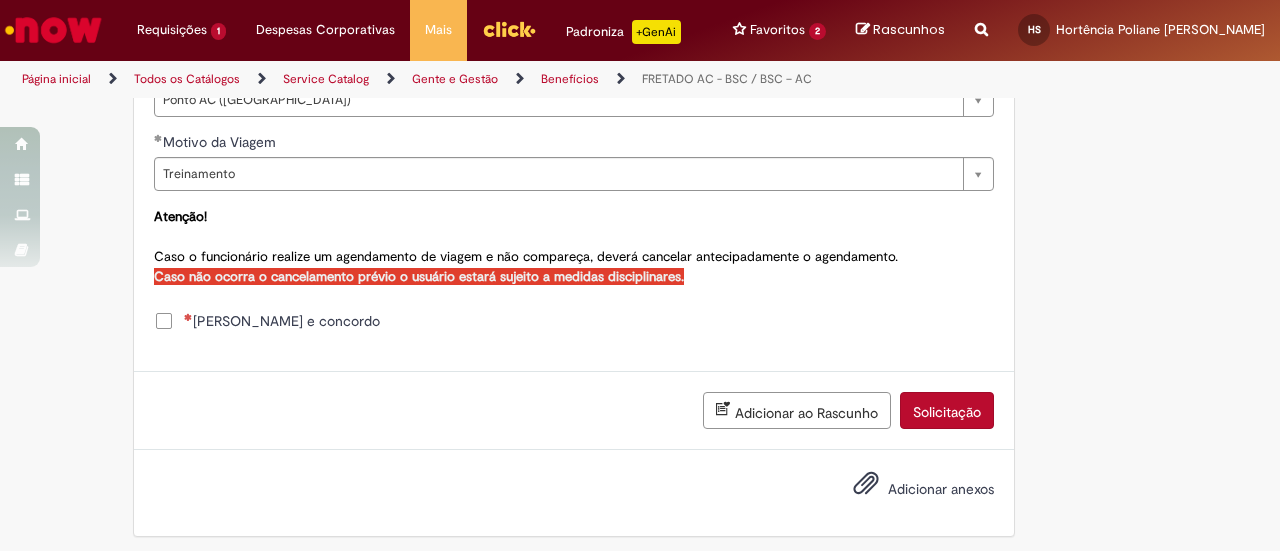 type on "**********" 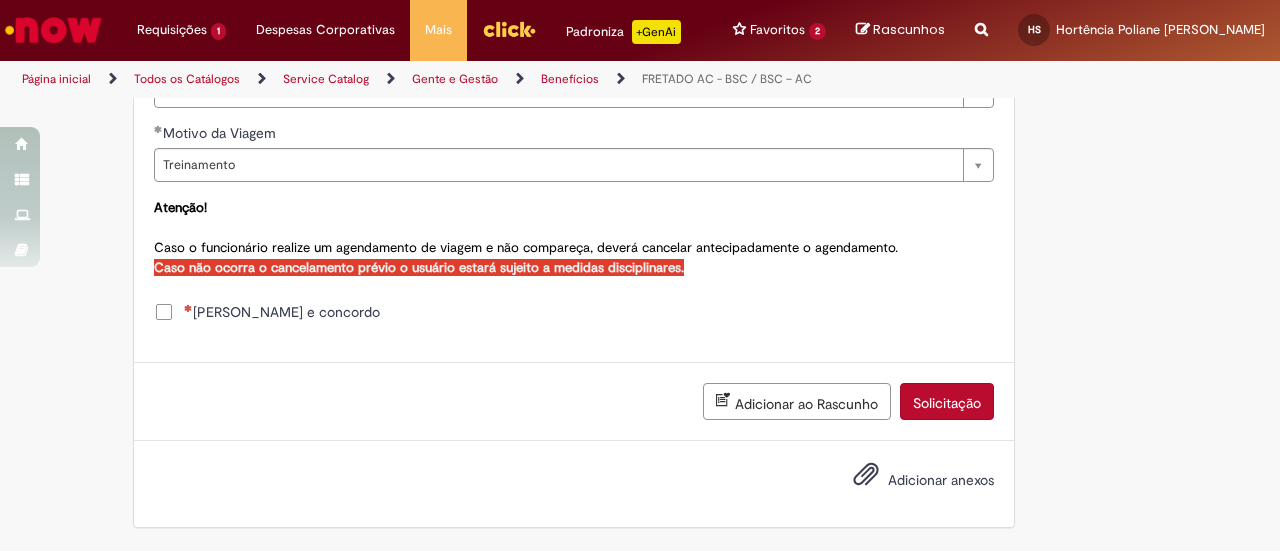 scroll, scrollTop: 1097, scrollLeft: 0, axis: vertical 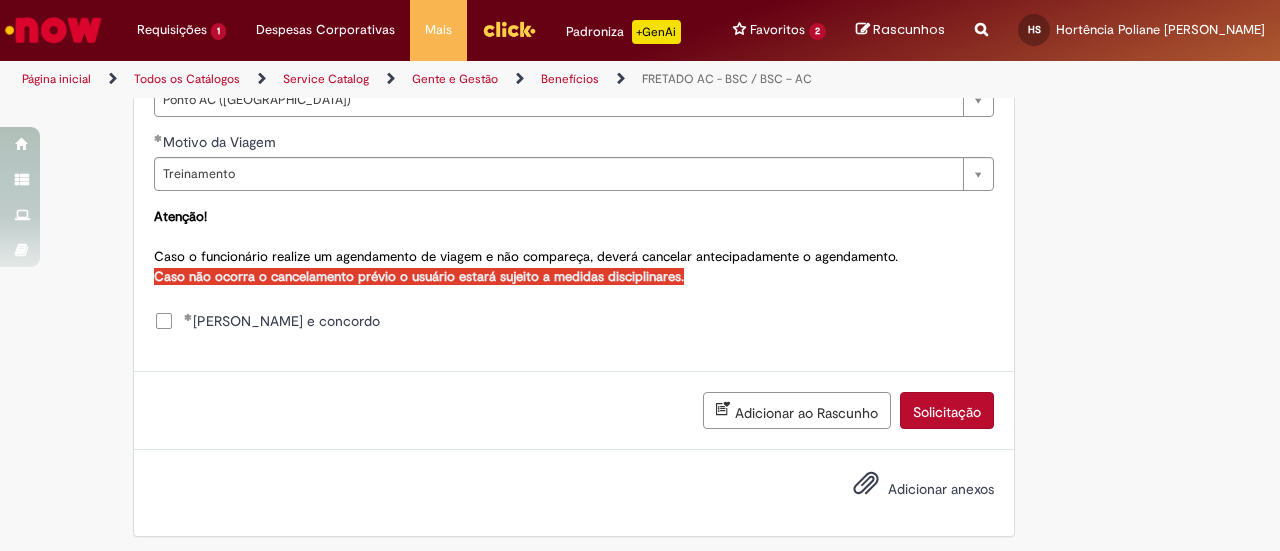 click on "Solicitação" at bounding box center (947, 412) 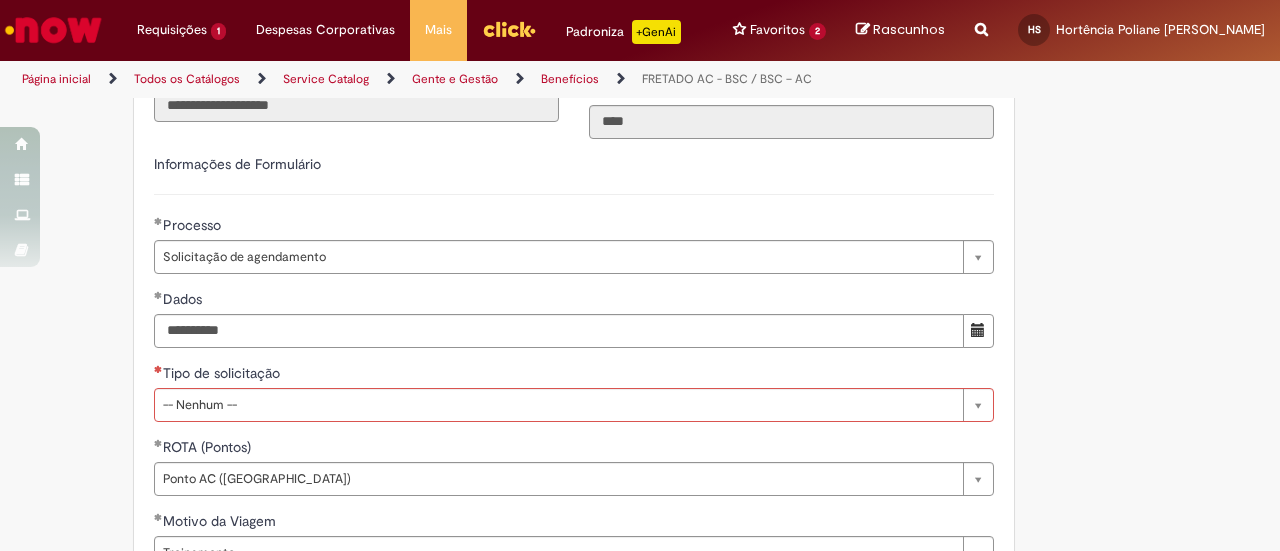 scroll, scrollTop: 1097, scrollLeft: 0, axis: vertical 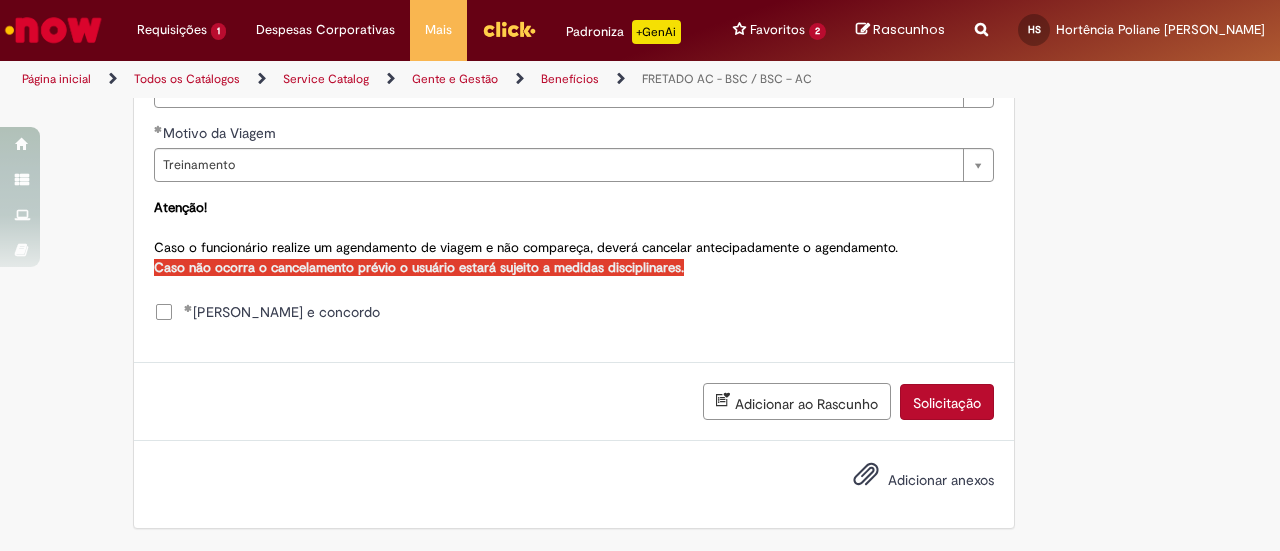 type on "**********" 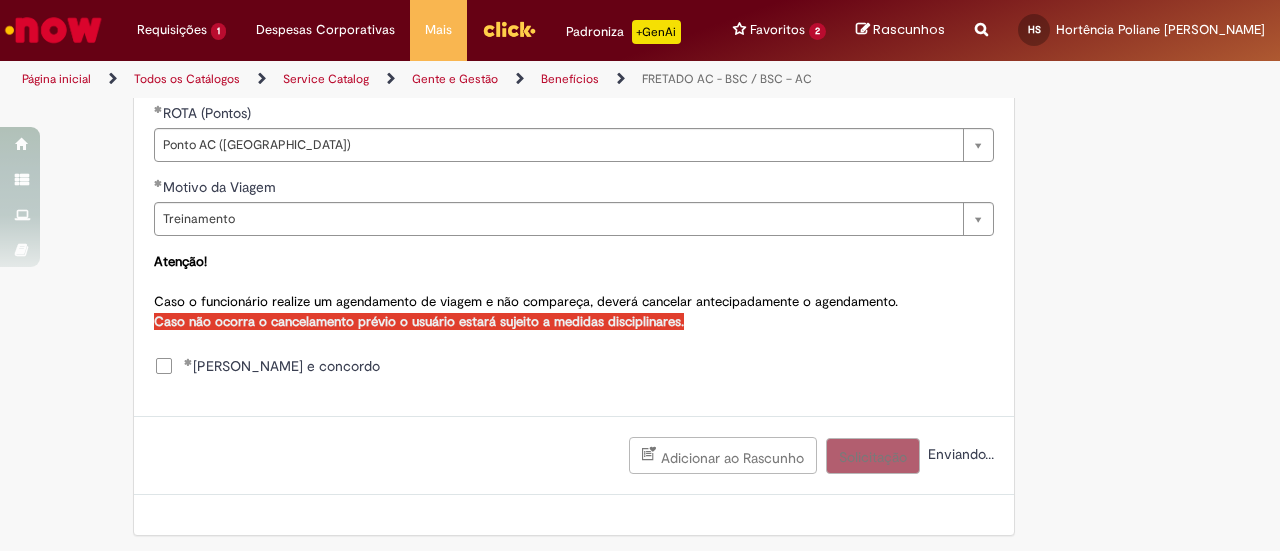 scroll, scrollTop: 752, scrollLeft: 0, axis: vertical 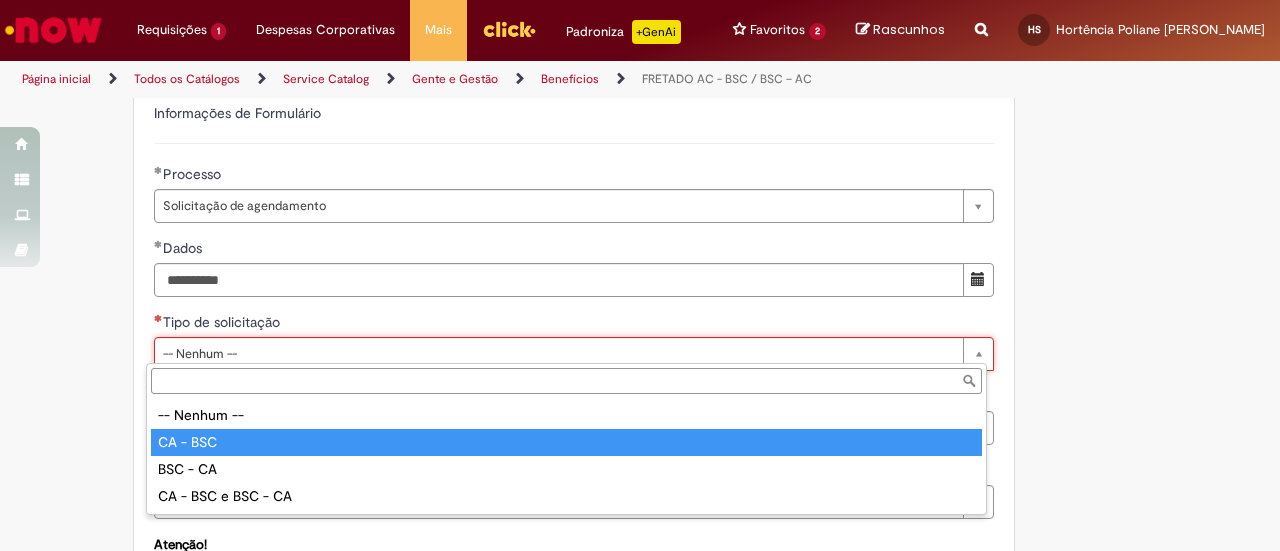 type on "********" 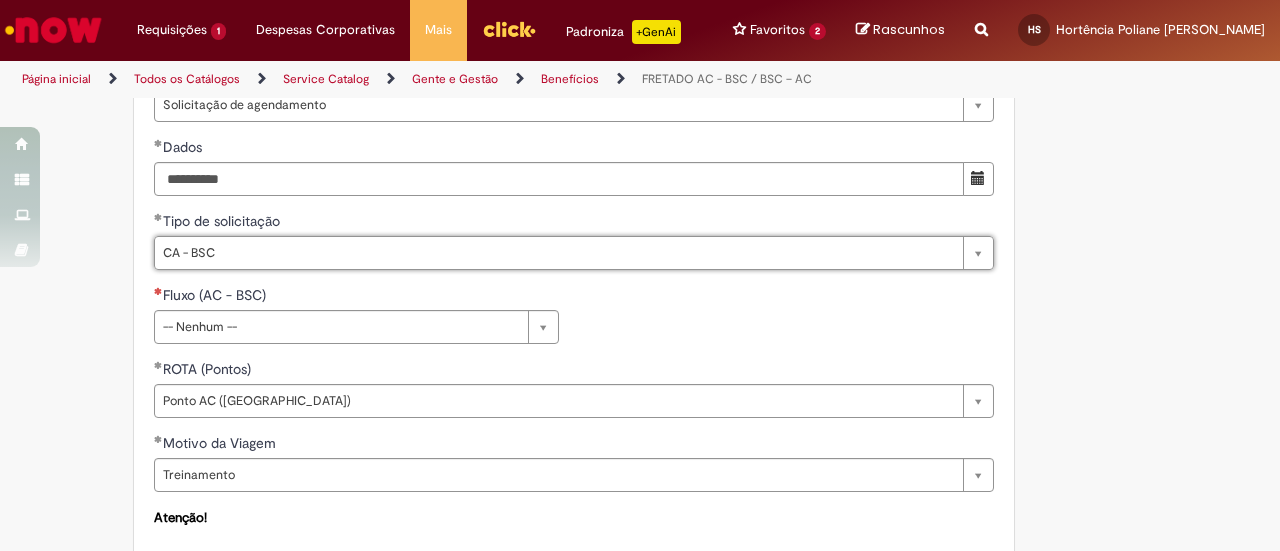 scroll, scrollTop: 854, scrollLeft: 0, axis: vertical 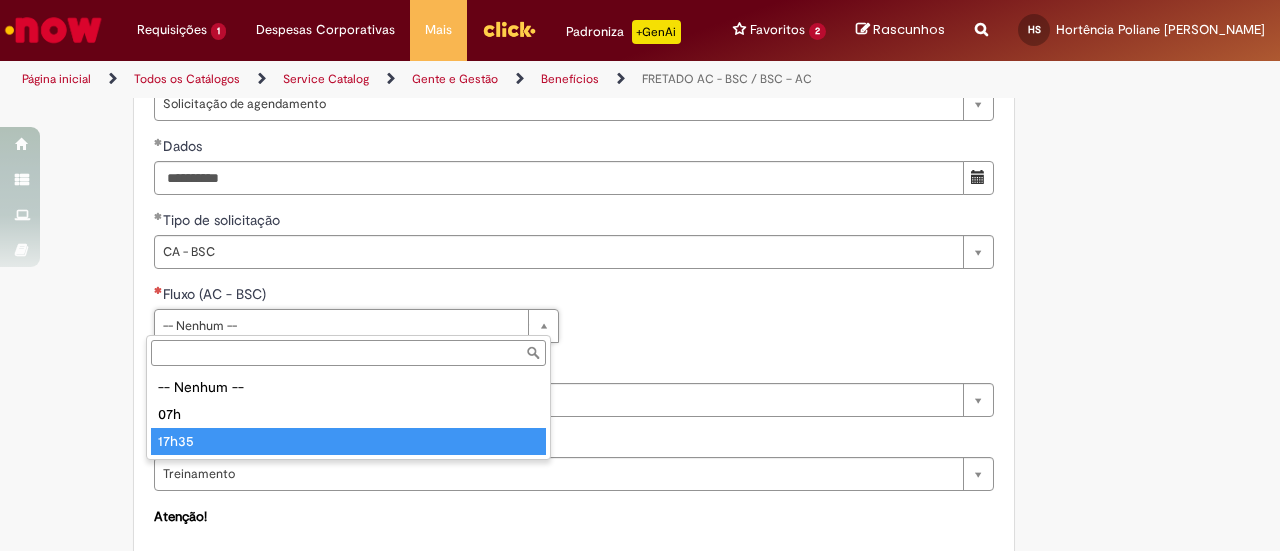 type on "*****" 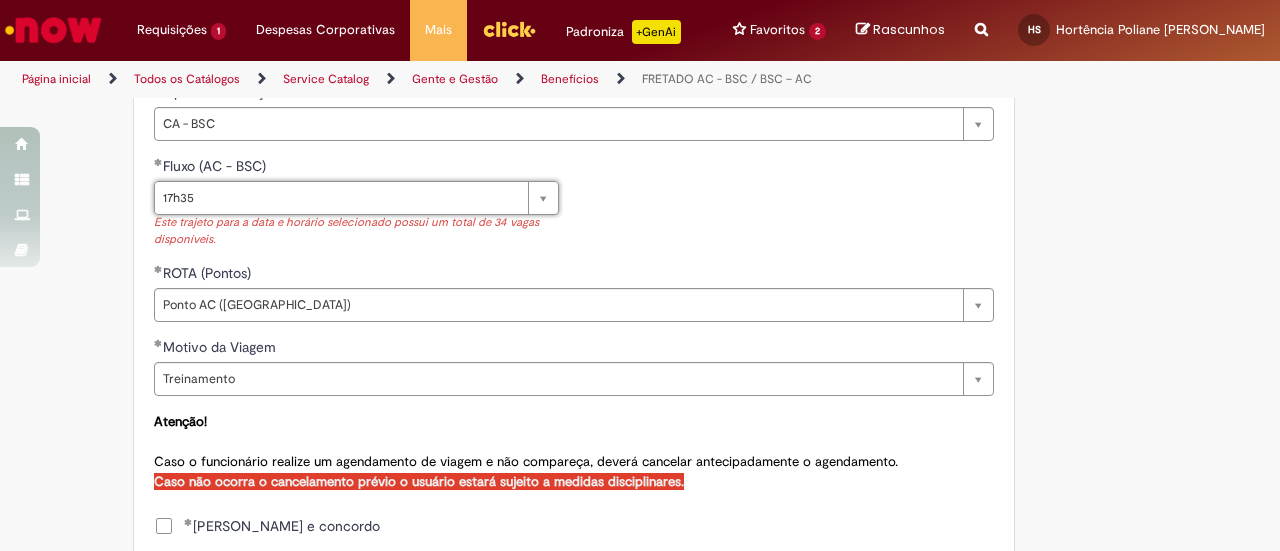scroll, scrollTop: 983, scrollLeft: 0, axis: vertical 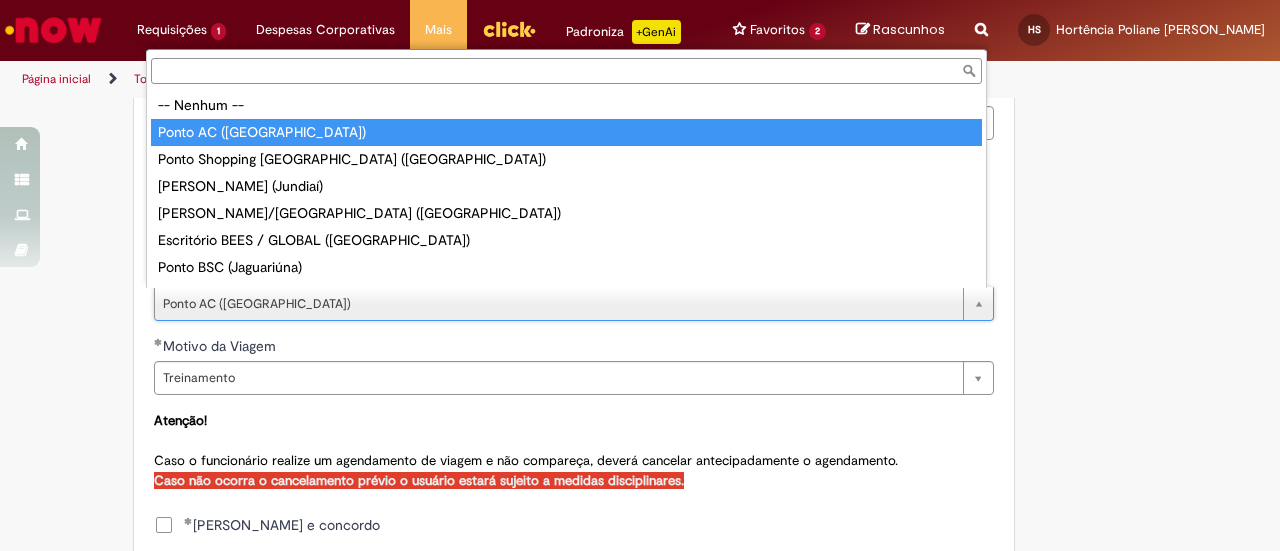 type on "**********" 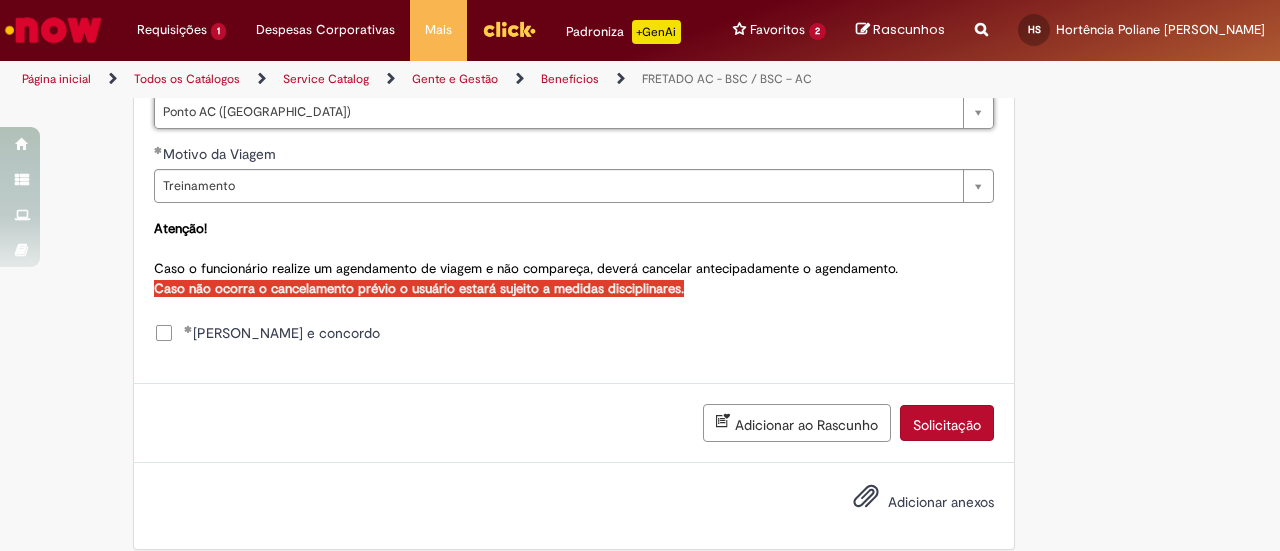 scroll, scrollTop: 1188, scrollLeft: 0, axis: vertical 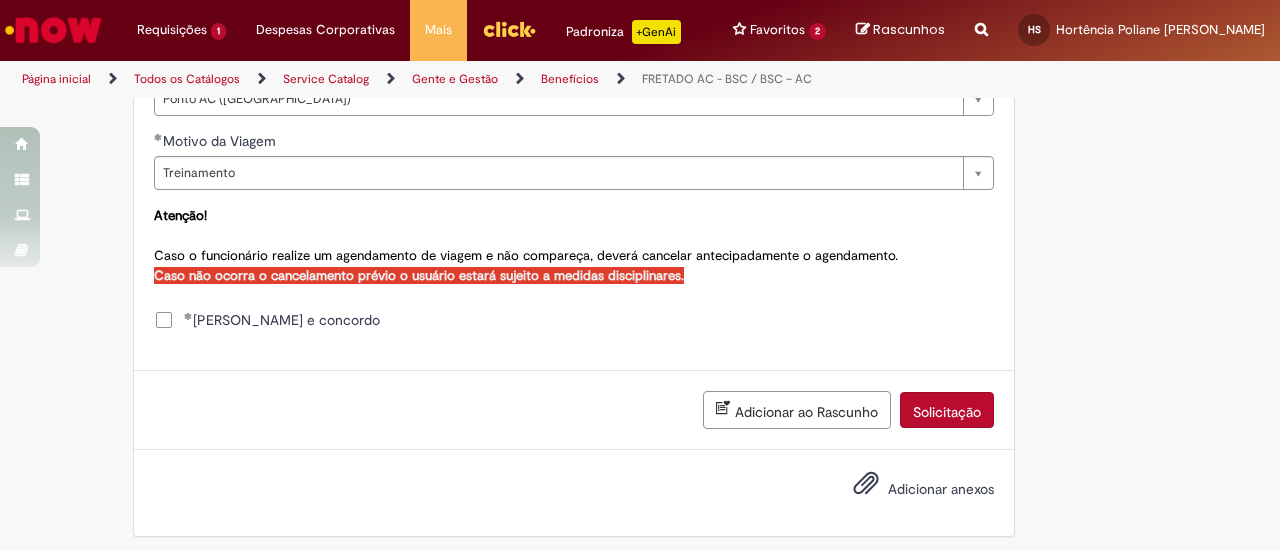 click on "Solicitação" at bounding box center [947, 411] 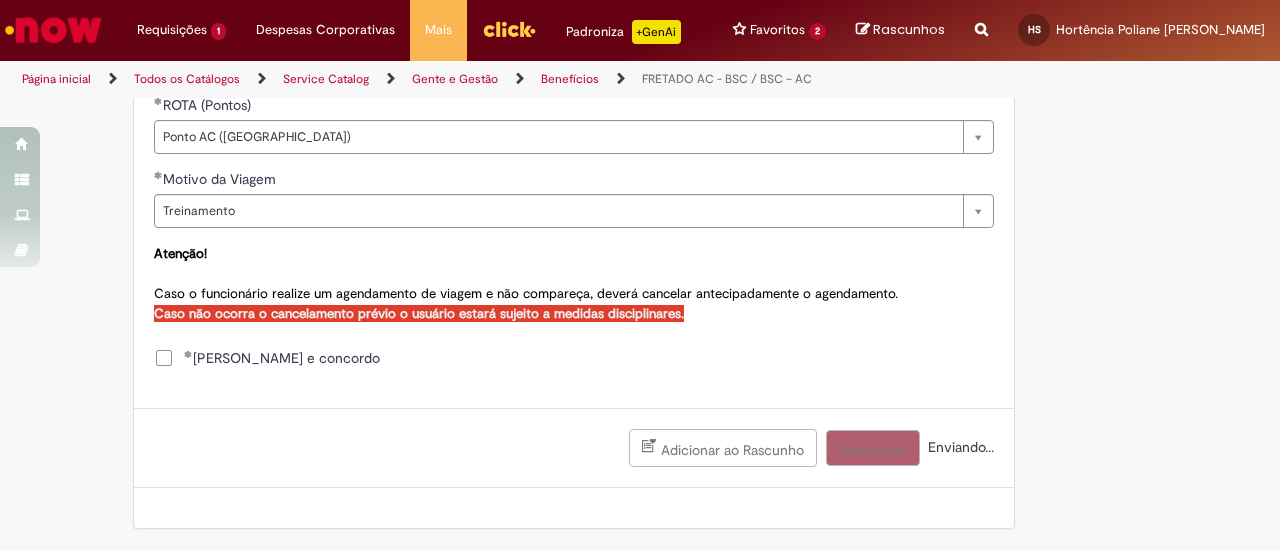scroll, scrollTop: 1142, scrollLeft: 0, axis: vertical 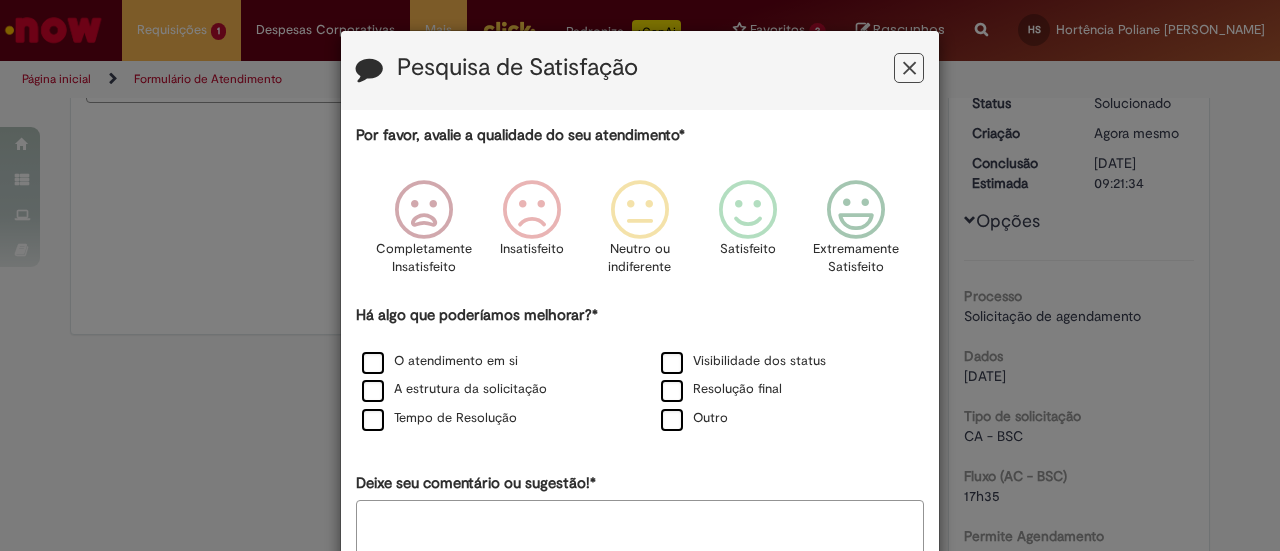 click at bounding box center [909, 68] 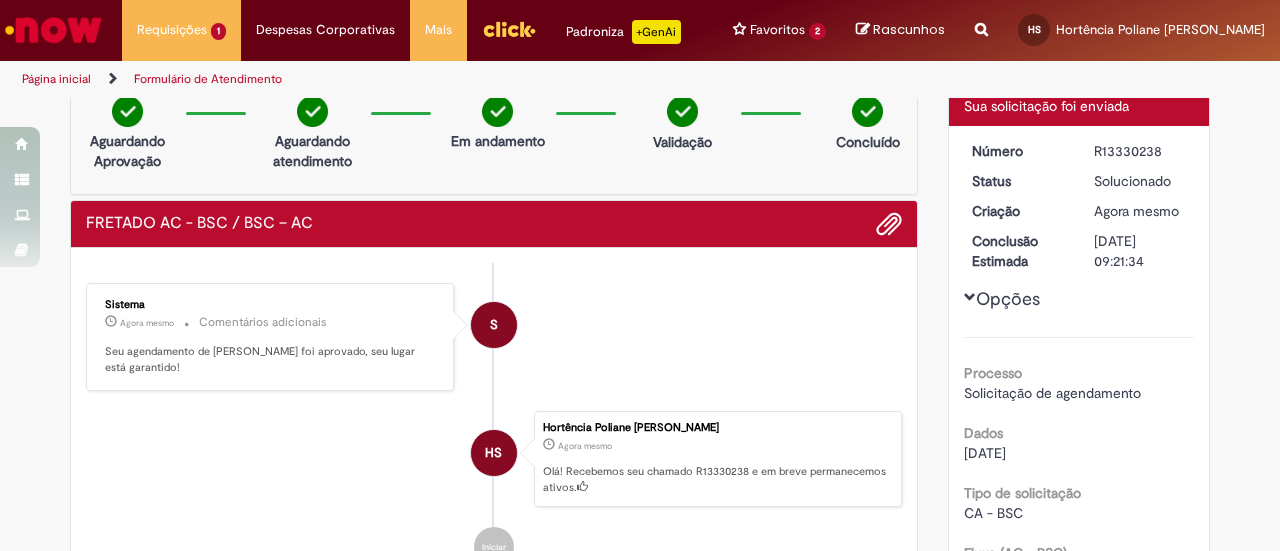 scroll, scrollTop: 0, scrollLeft: 0, axis: both 